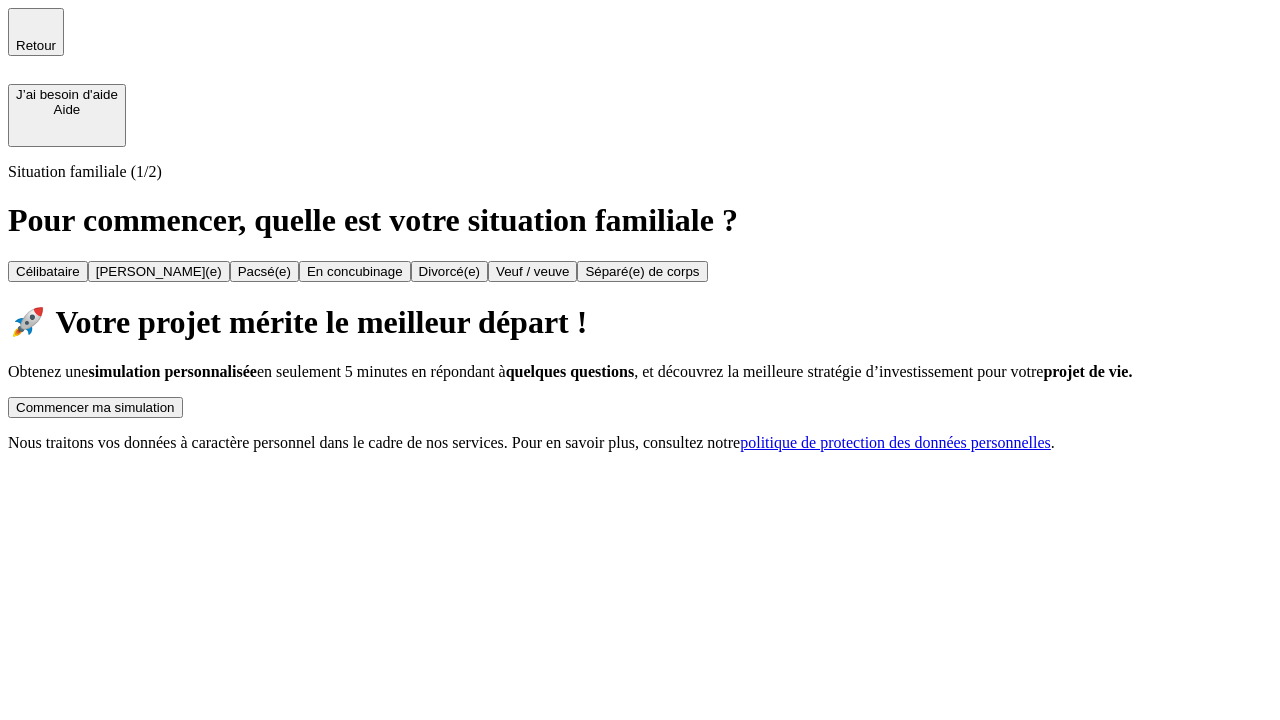scroll, scrollTop: 0, scrollLeft: 0, axis: both 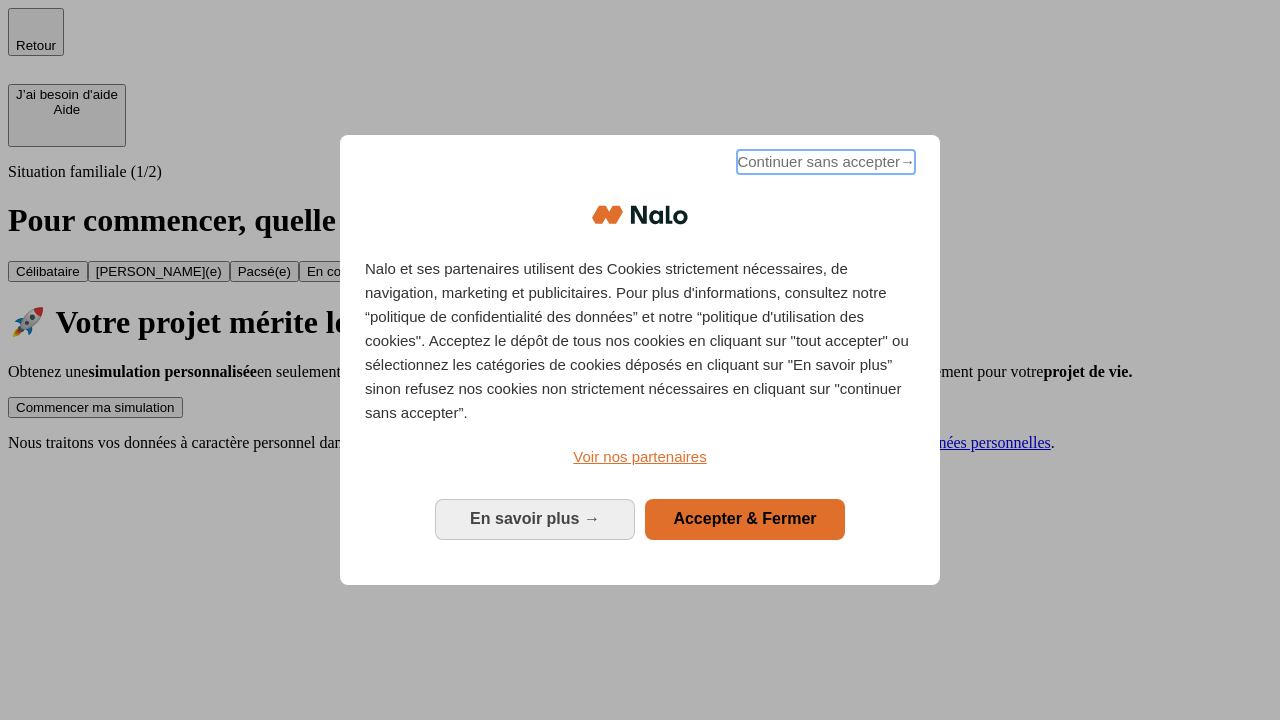 click on "Continuer sans accepter  →" at bounding box center (826, 162) 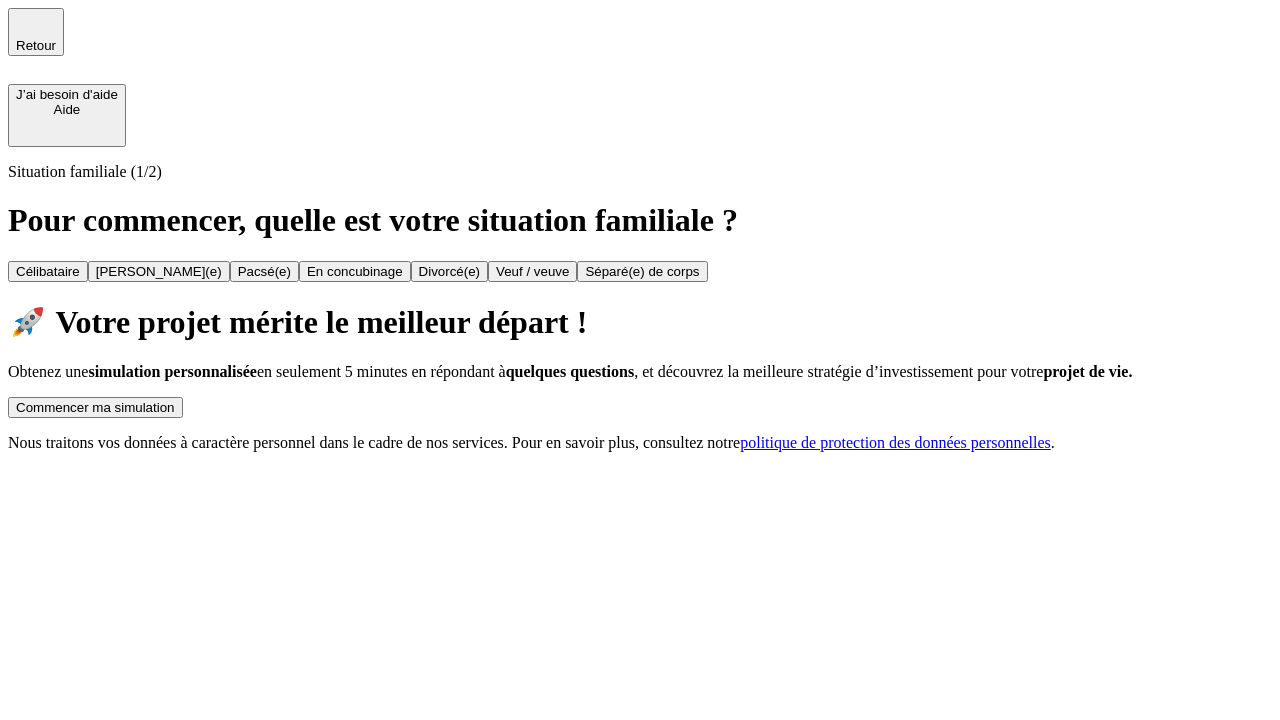 click on "Commencer ma simulation" at bounding box center (95, 407) 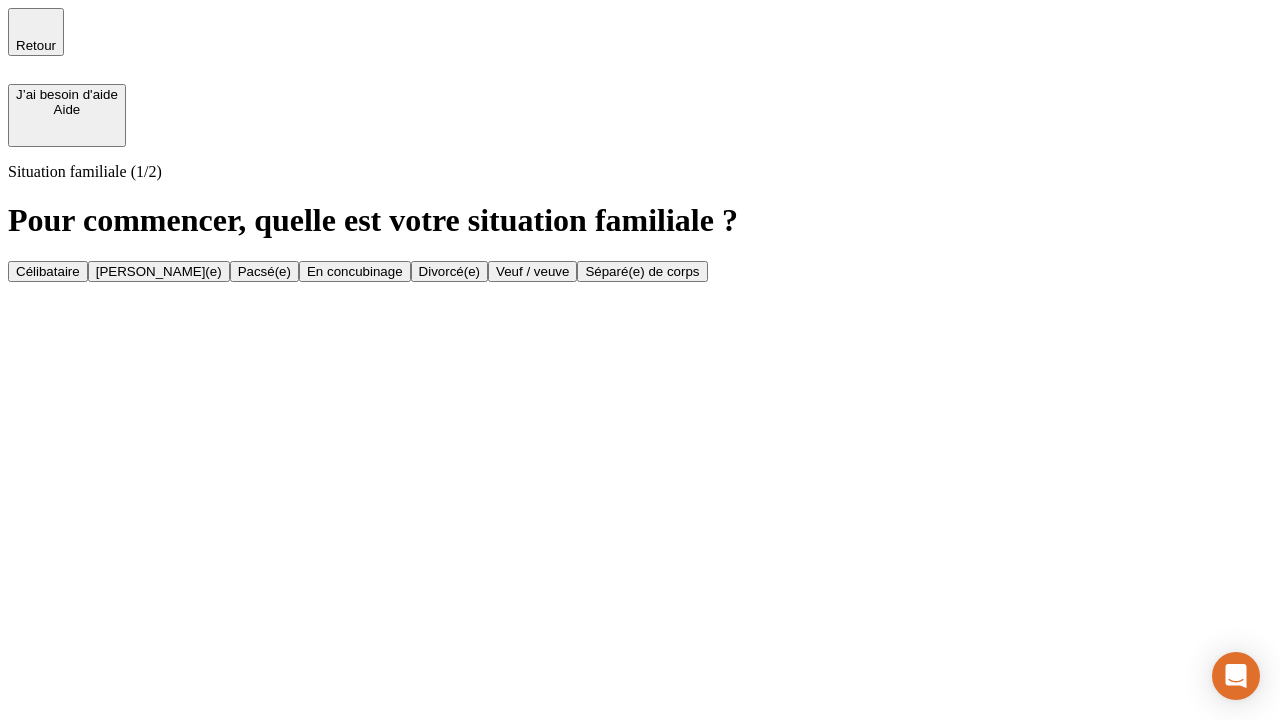 click on "Célibataire" at bounding box center [48, 271] 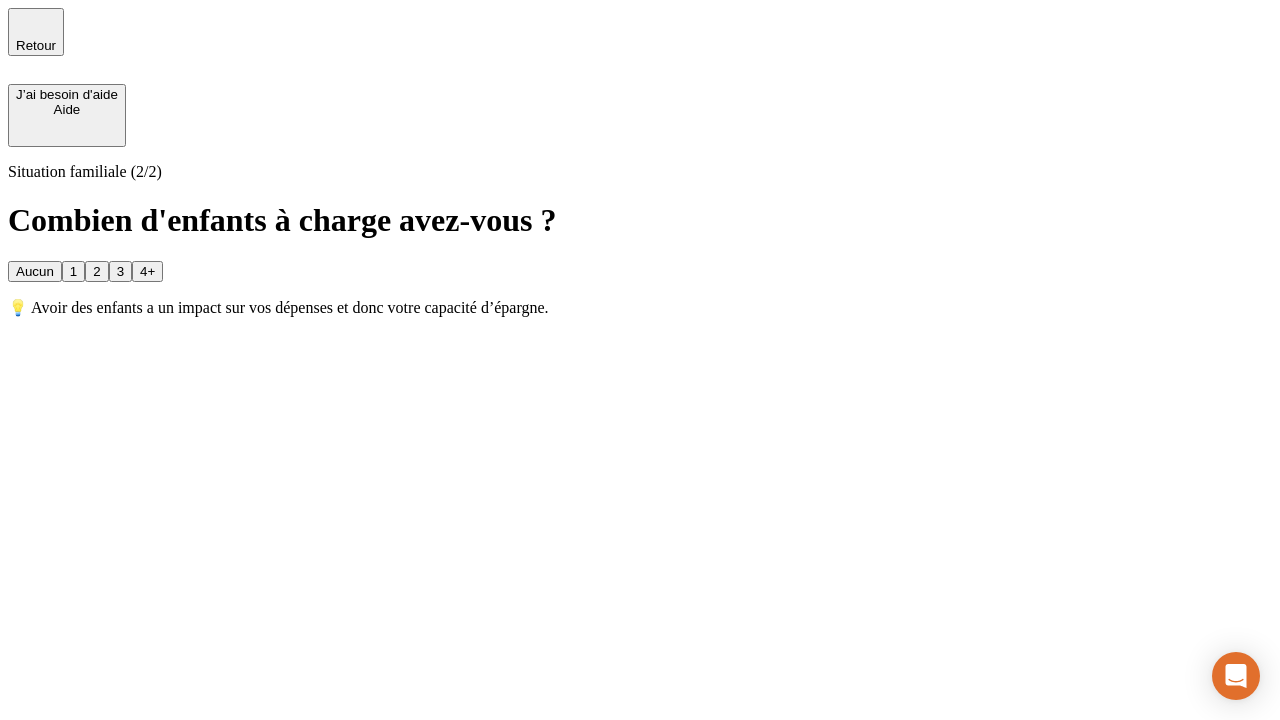 click on "Aucun" at bounding box center [35, 271] 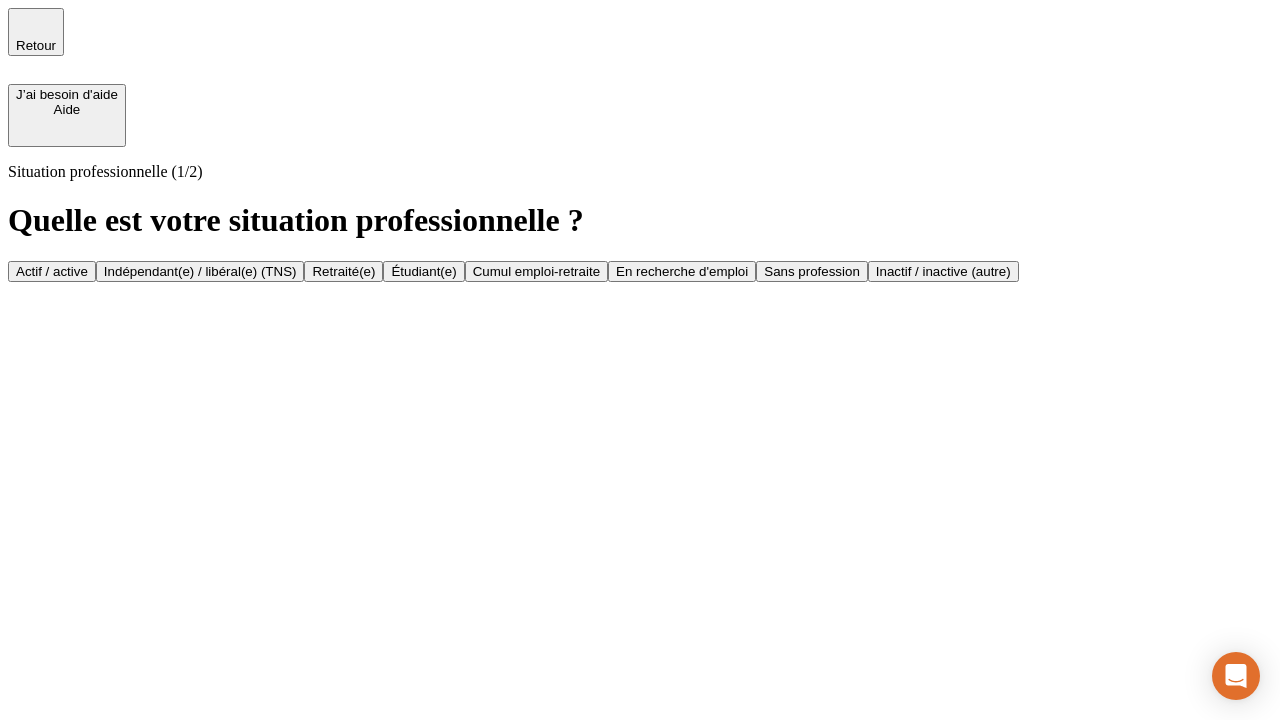 click on "Actif / active" at bounding box center (52, 271) 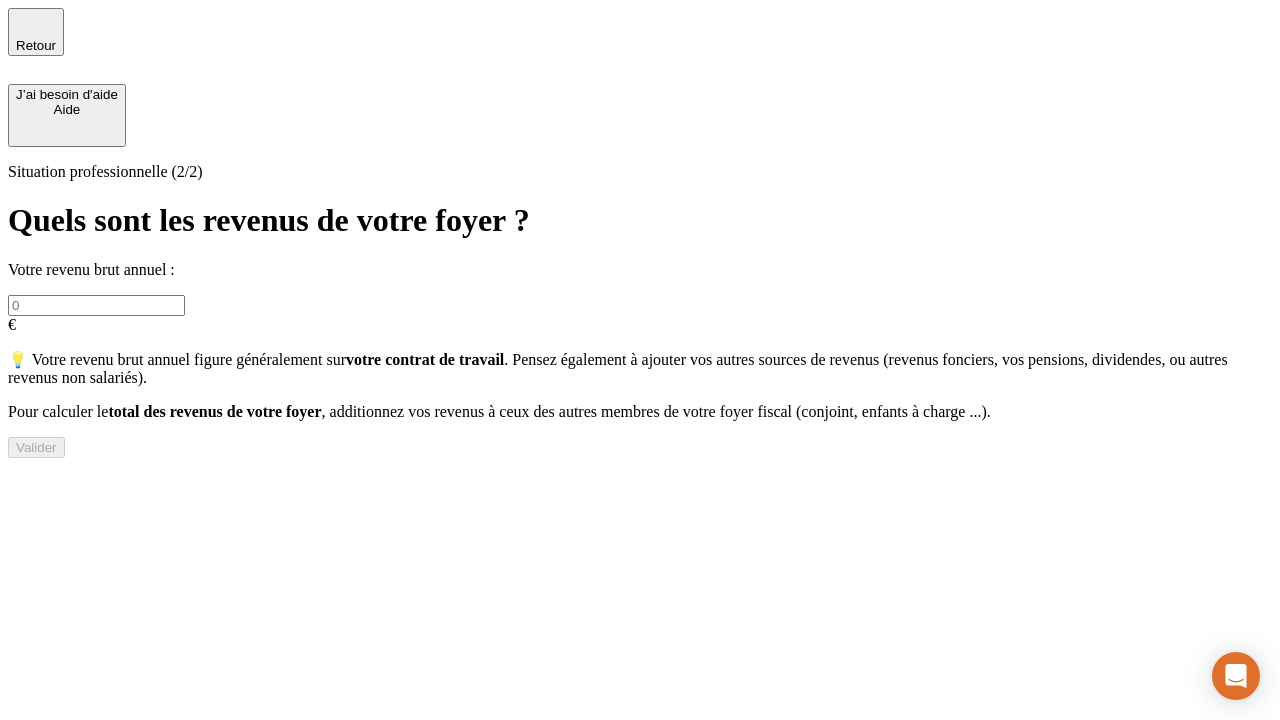 click at bounding box center [96, 305] 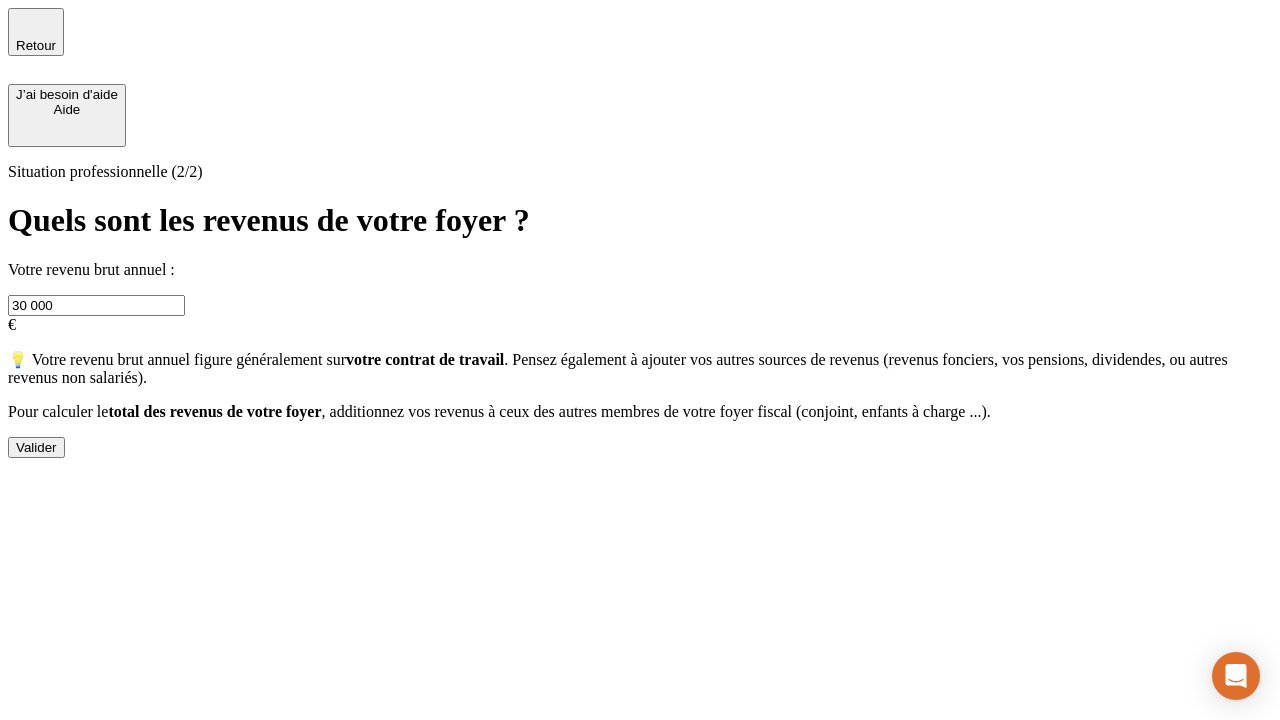 click on "Valider" at bounding box center (36, 447) 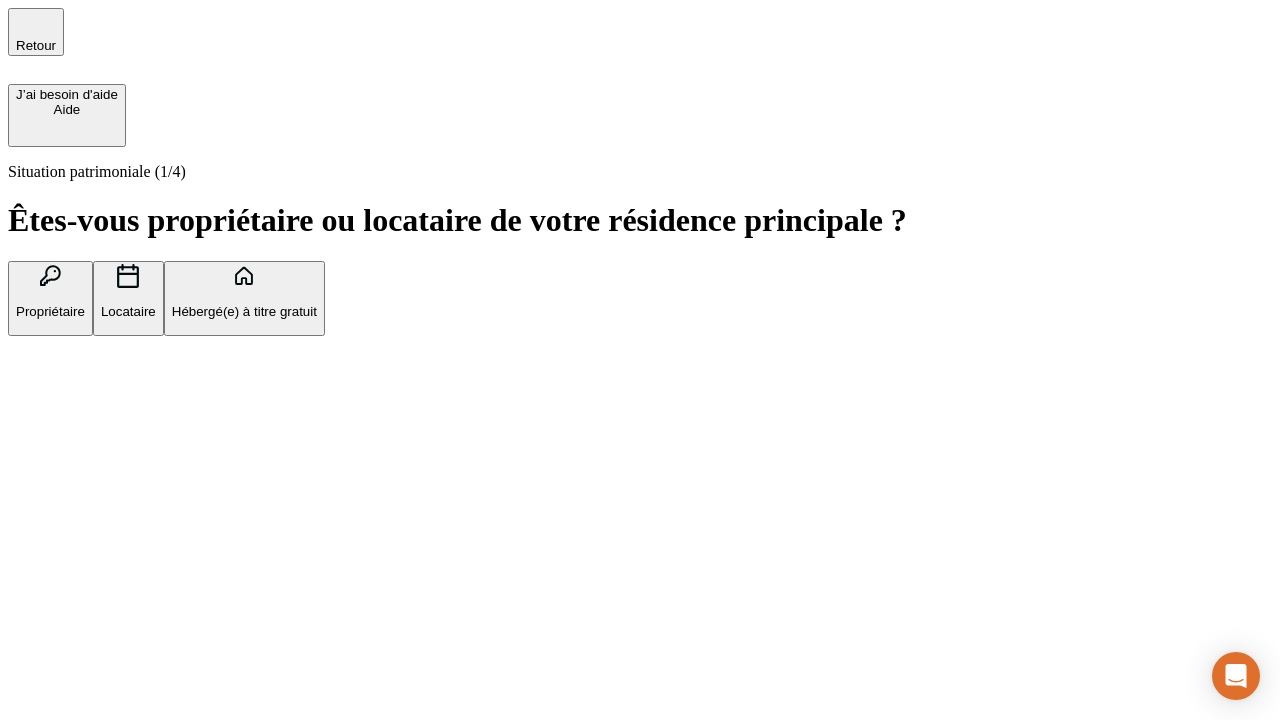 click on "Hébergé(e) à titre gratuit" at bounding box center (244, 311) 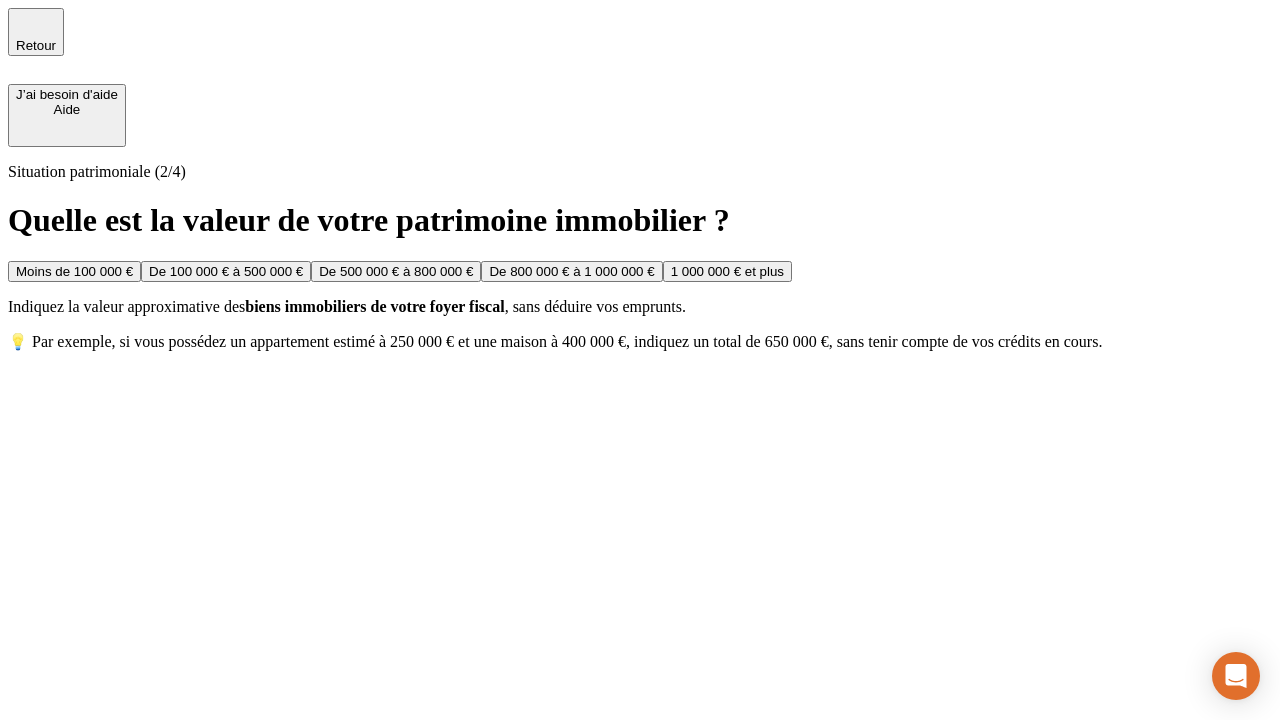 click on "Moins de 100 000 €" at bounding box center (74, 271) 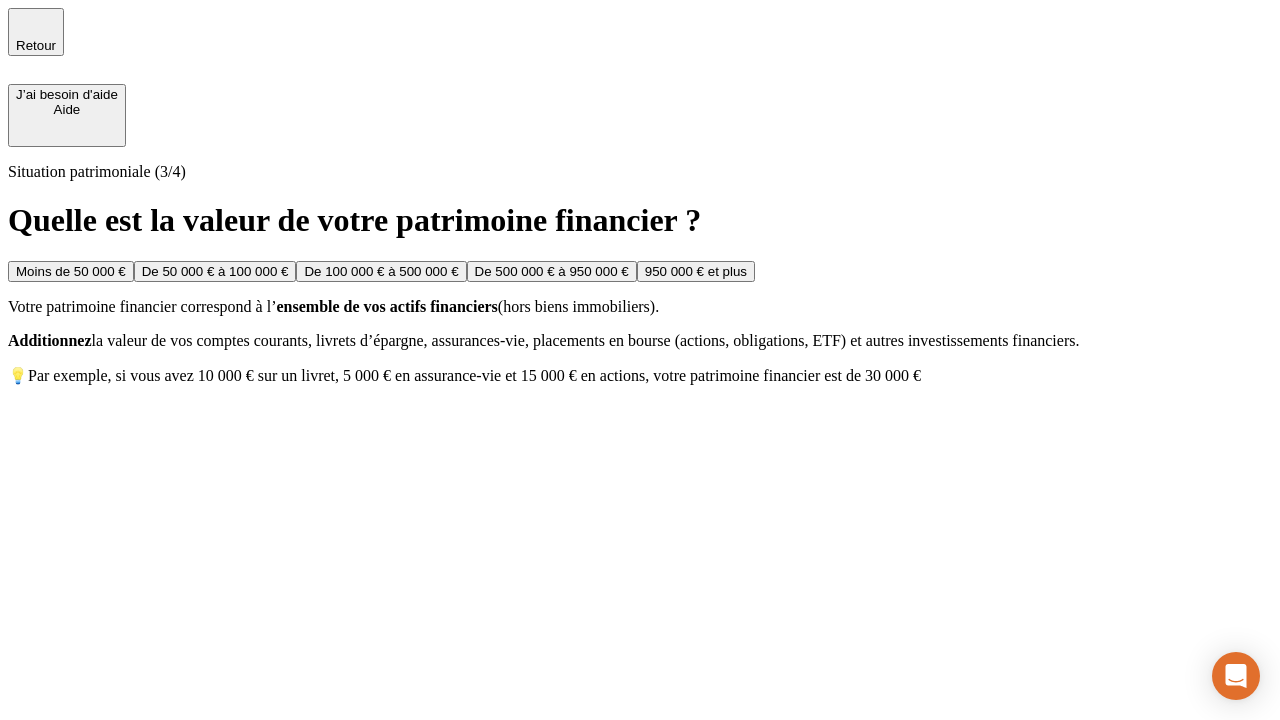 click on "Moins de 50 000 €" at bounding box center (71, 271) 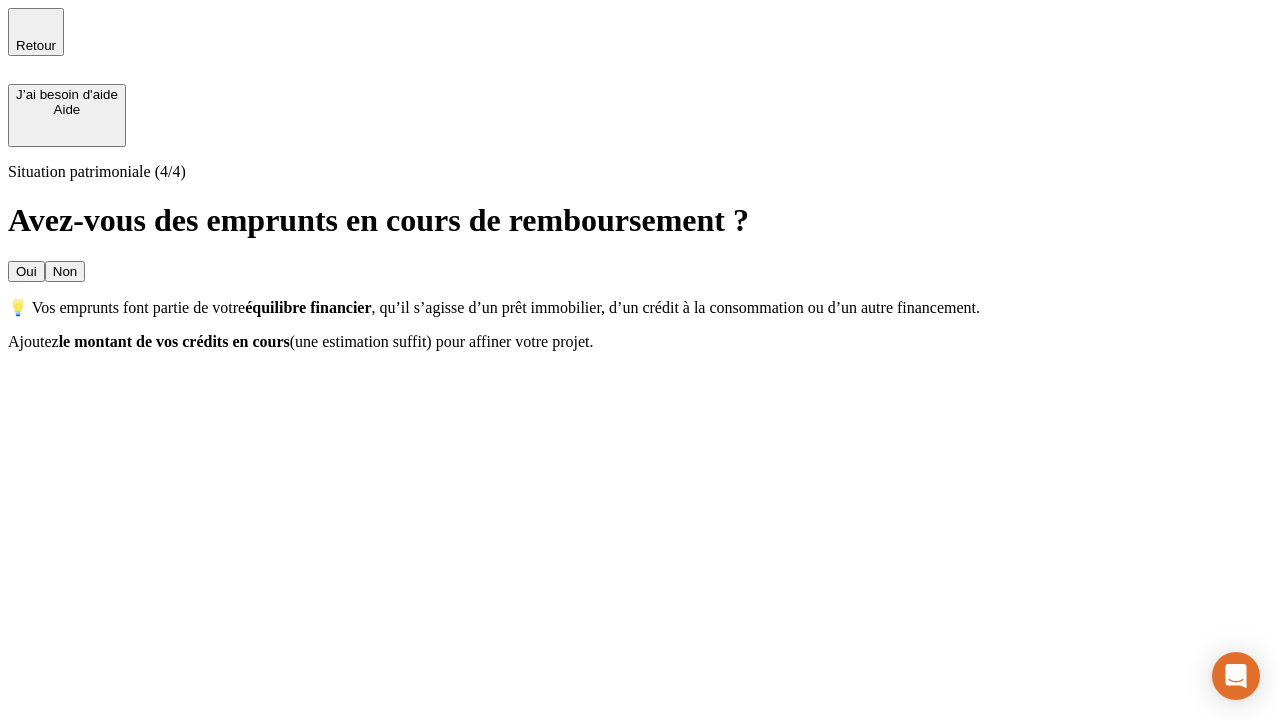 click on "Non" at bounding box center (65, 271) 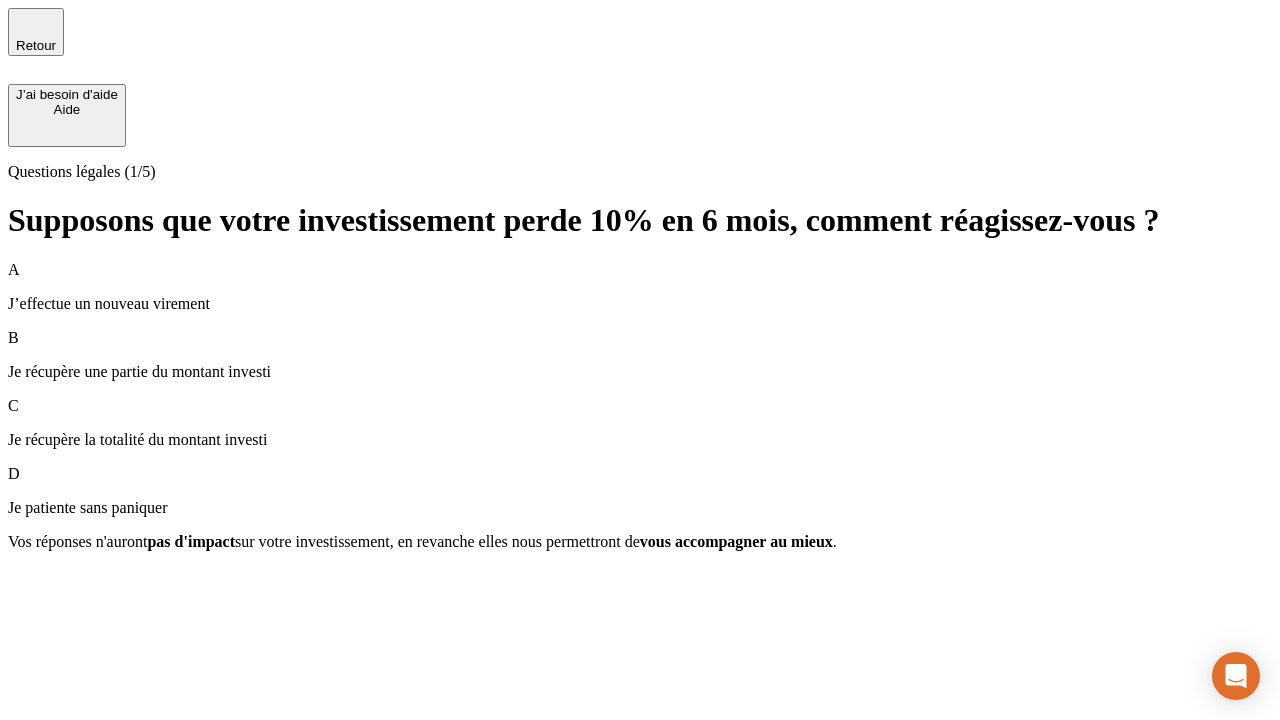 click on "A J’effectue un nouveau virement" at bounding box center (640, 287) 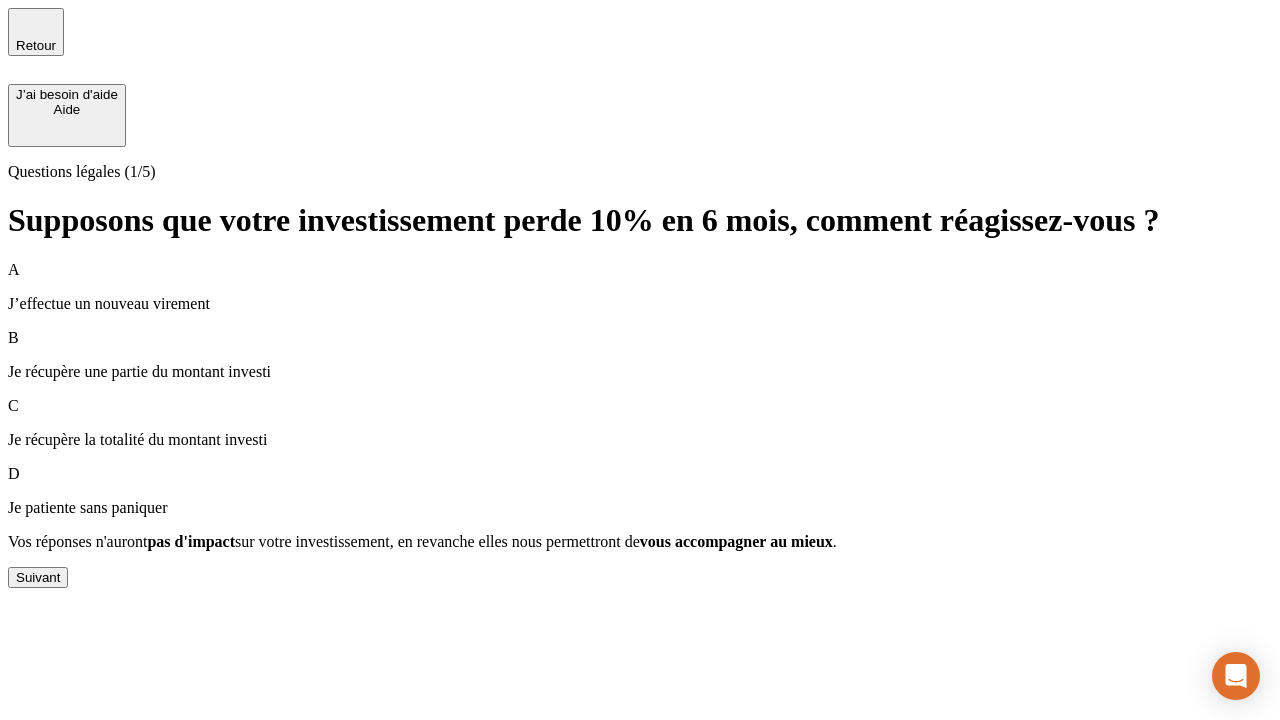 click on "Suivant" at bounding box center (38, 577) 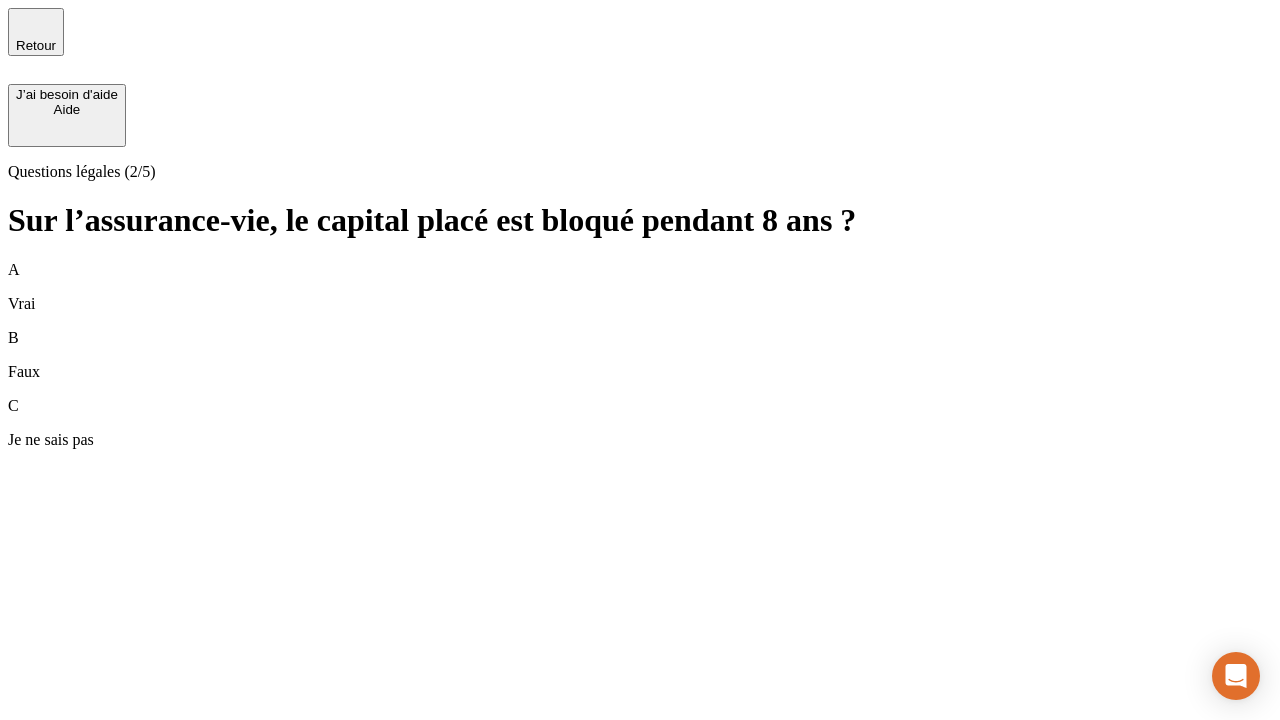 click on "B Faux" at bounding box center (640, 355) 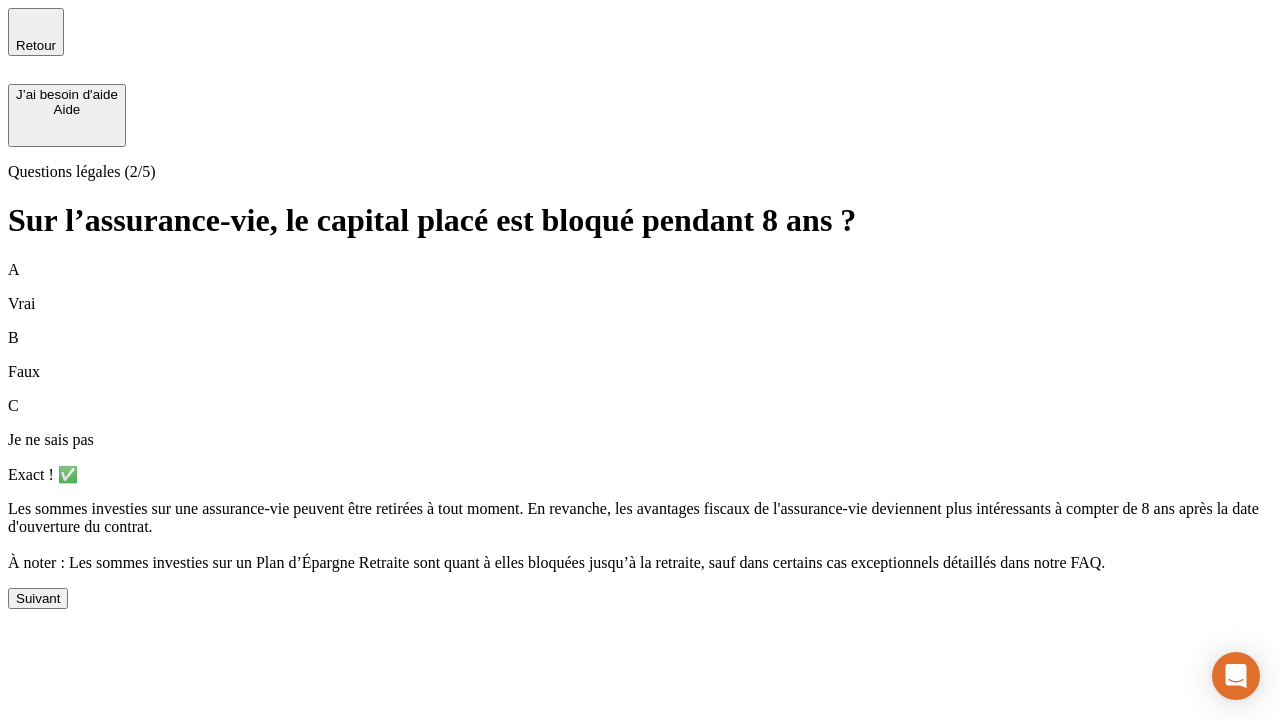 click on "Suivant" at bounding box center (38, 598) 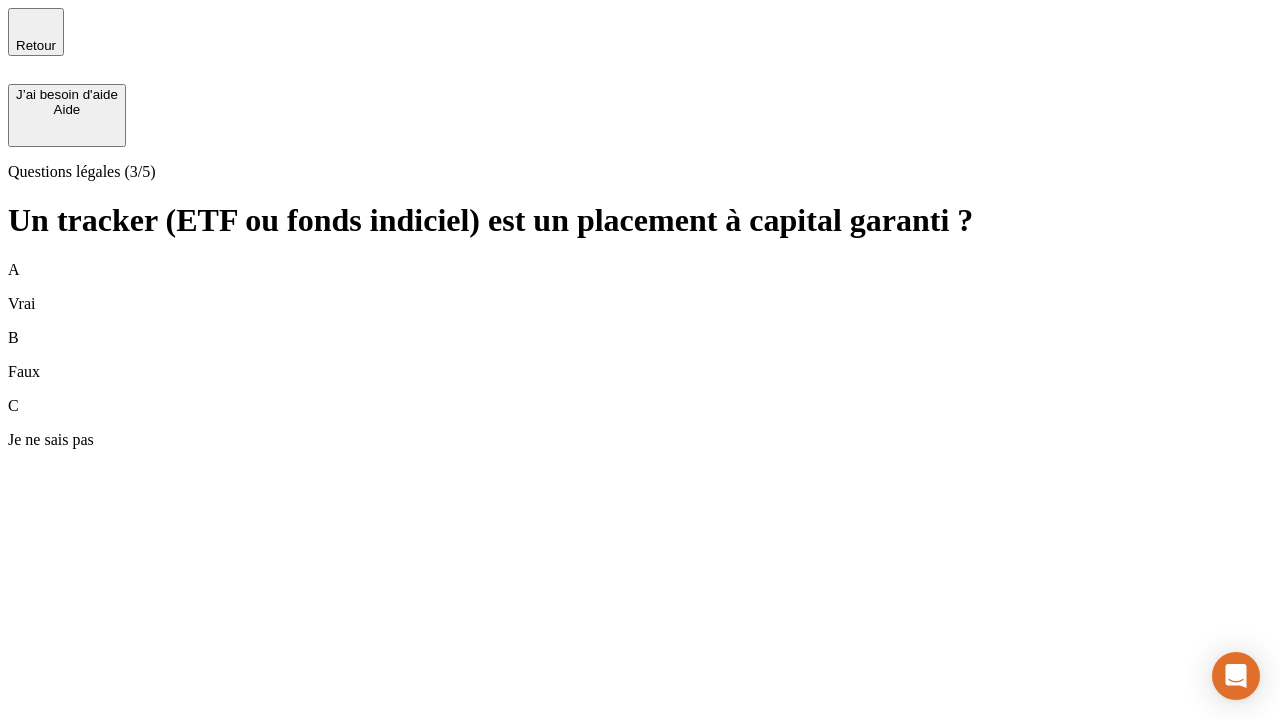click on "B Faux" at bounding box center [640, 355] 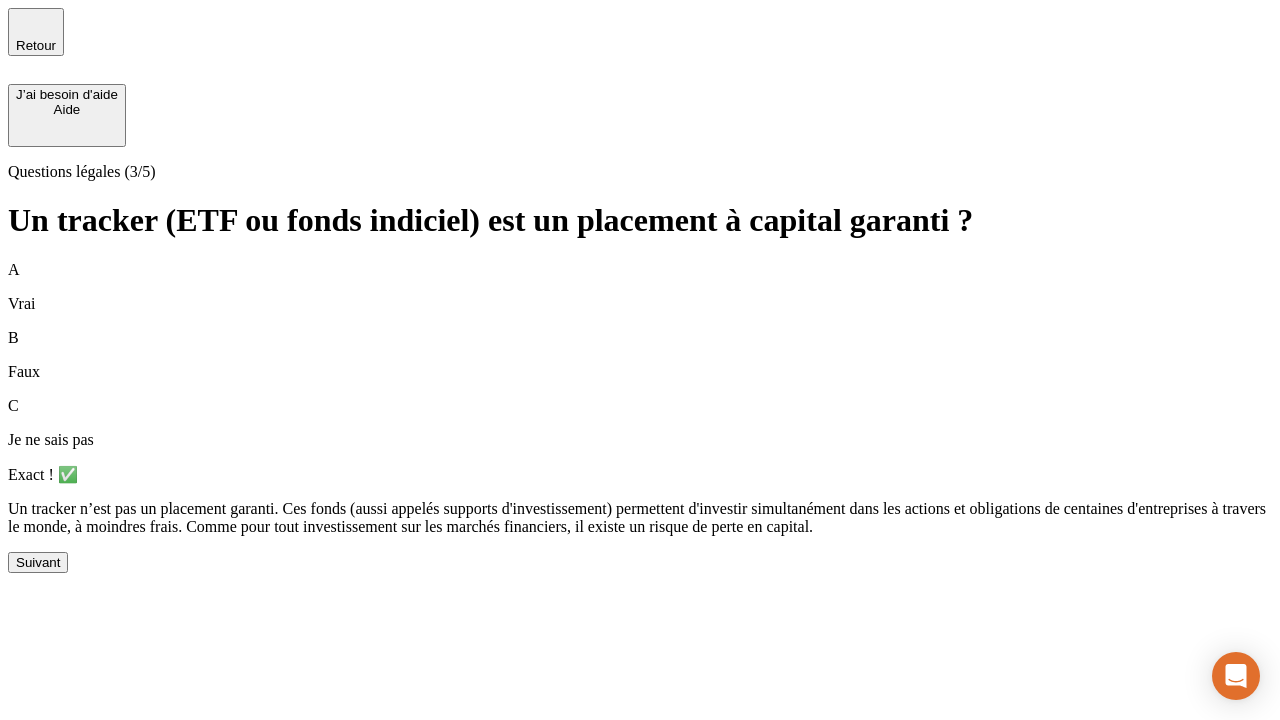 click on "Suivant" at bounding box center (38, 562) 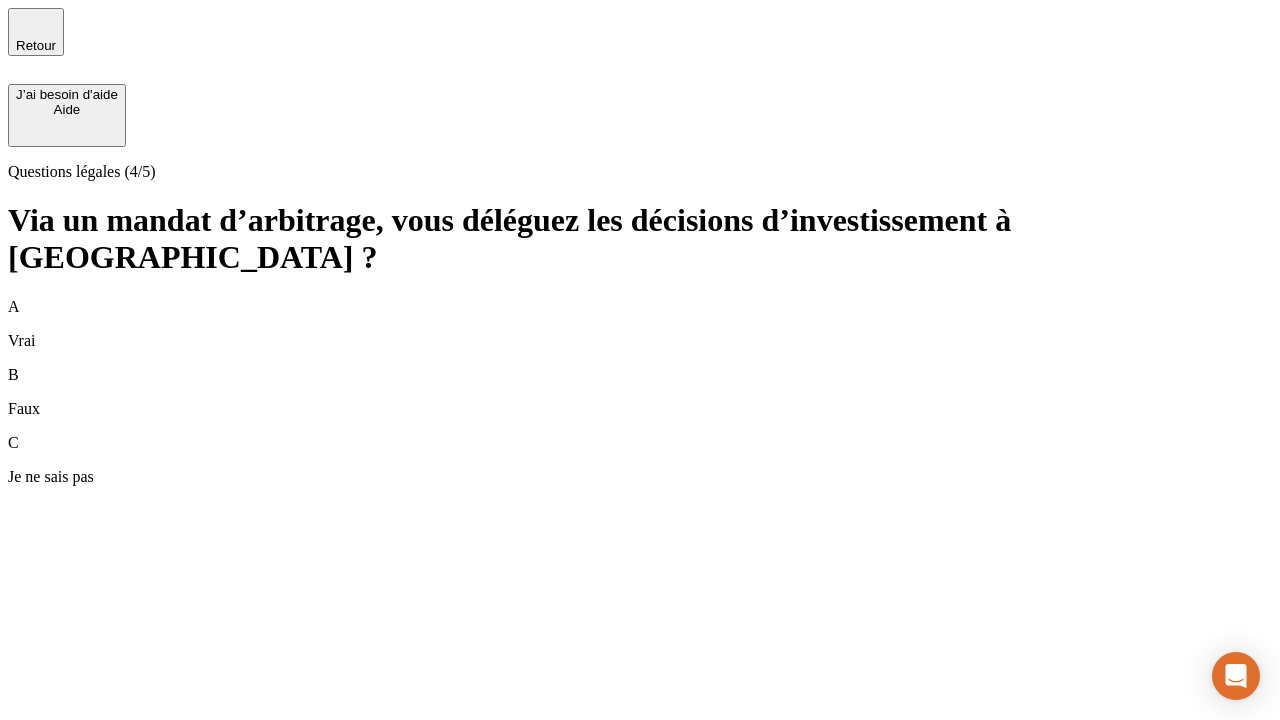 click on "A Vrai" at bounding box center [640, 324] 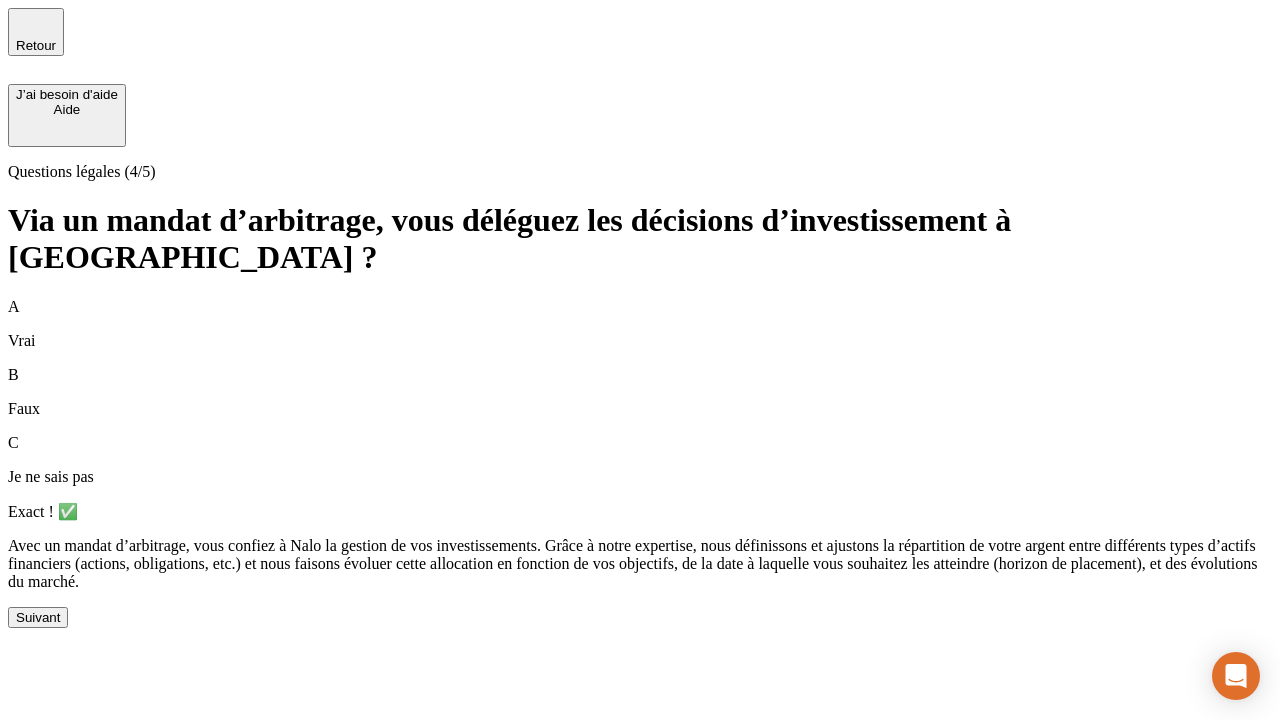 click on "Suivant" at bounding box center [38, 617] 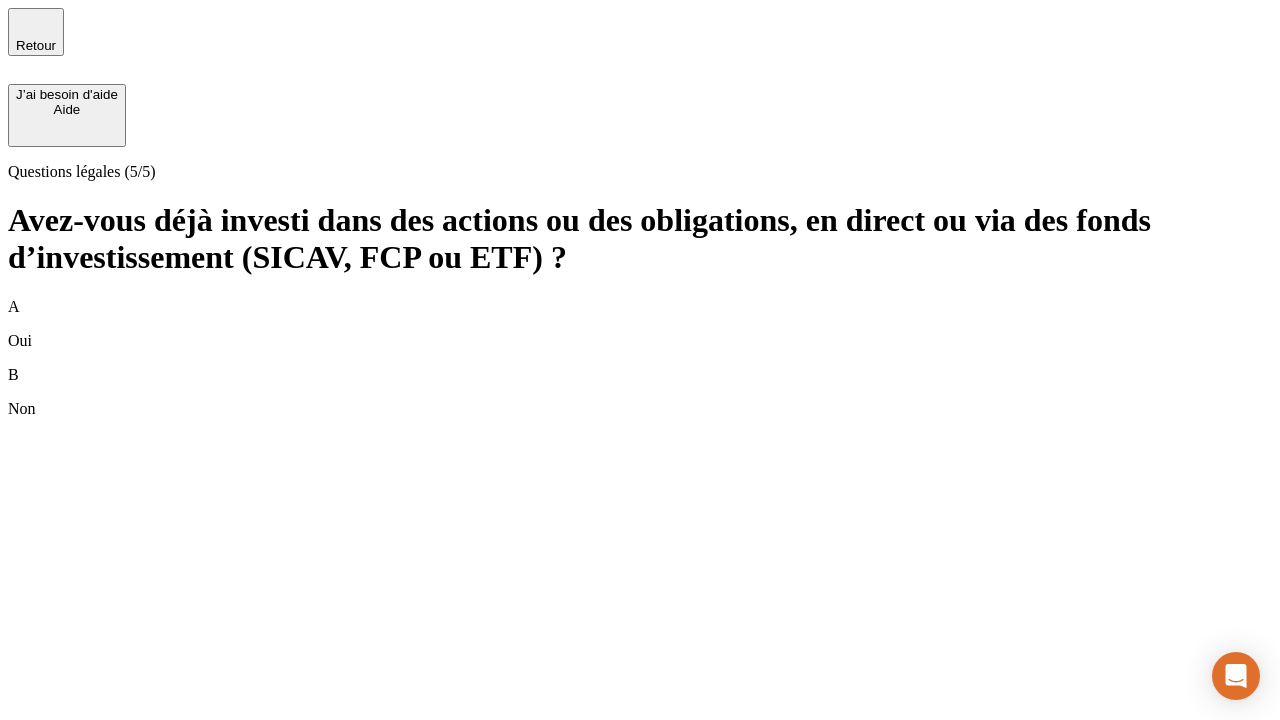 click on "B Non" at bounding box center (640, 392) 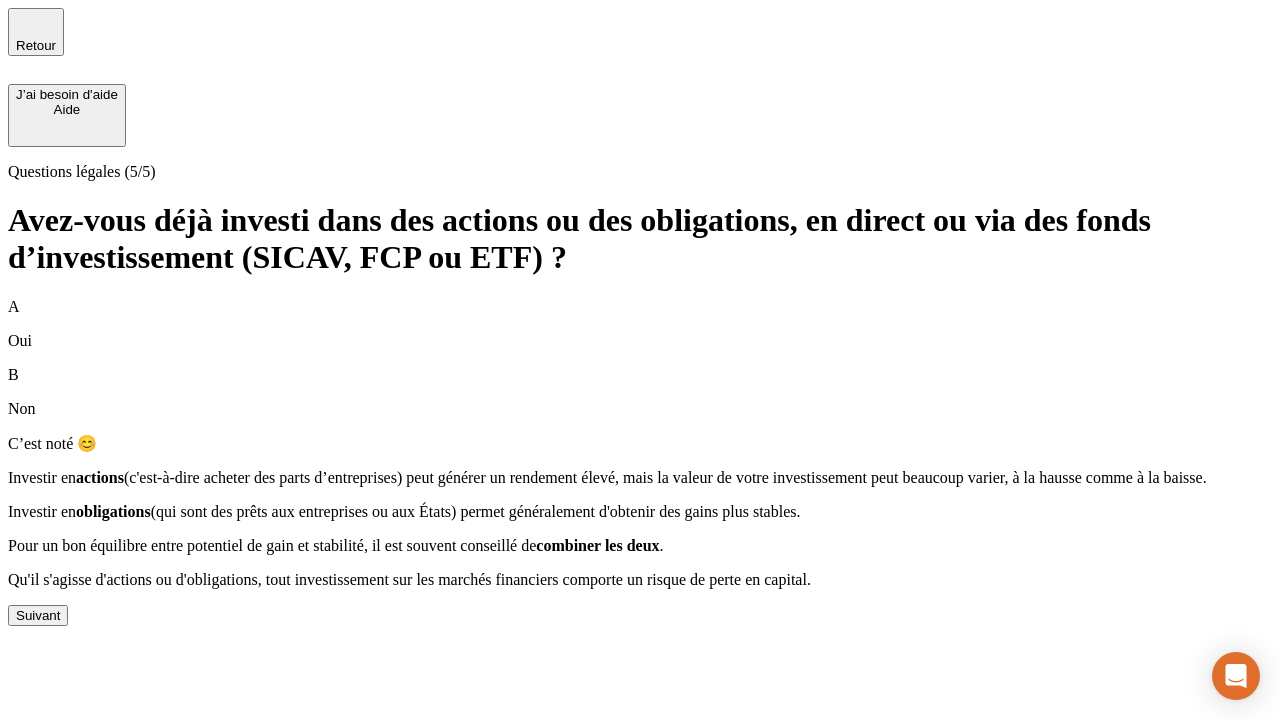 click on "Suivant" at bounding box center (38, 615) 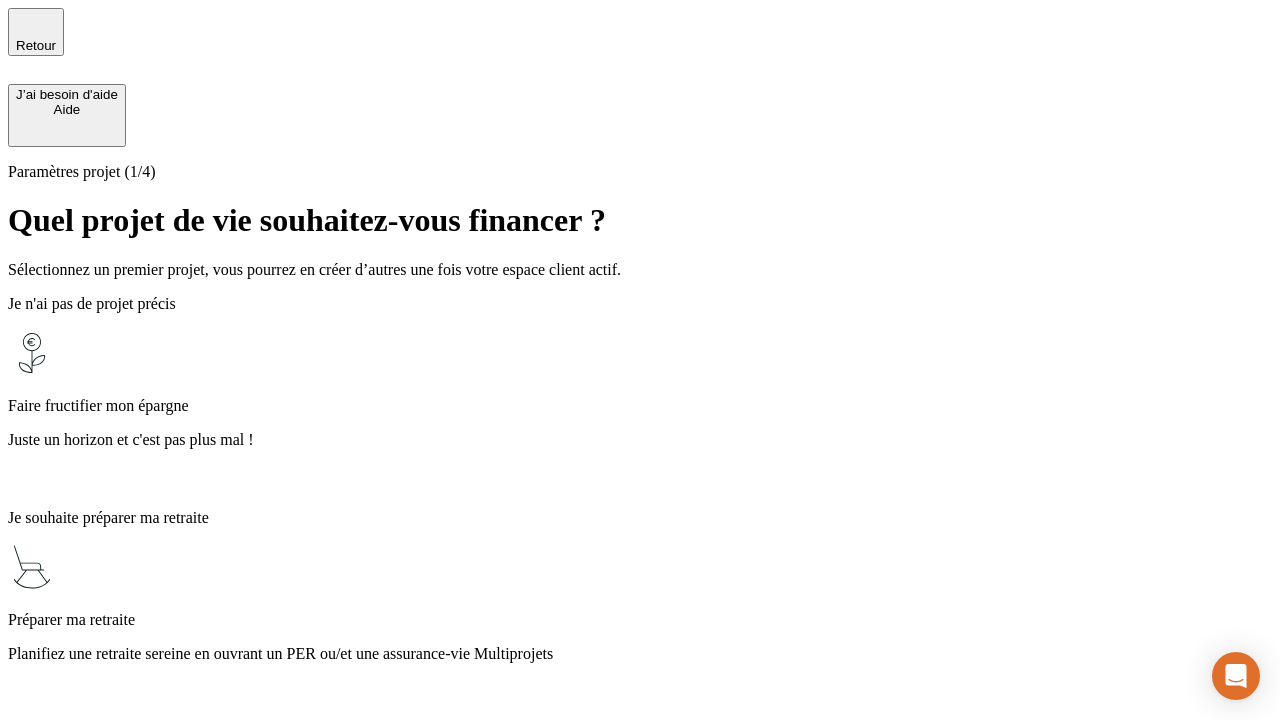 click on "Planifiez une retraite sereine en ouvrant un PER ou/et une assurance-vie Multiprojets" at bounding box center (640, 654) 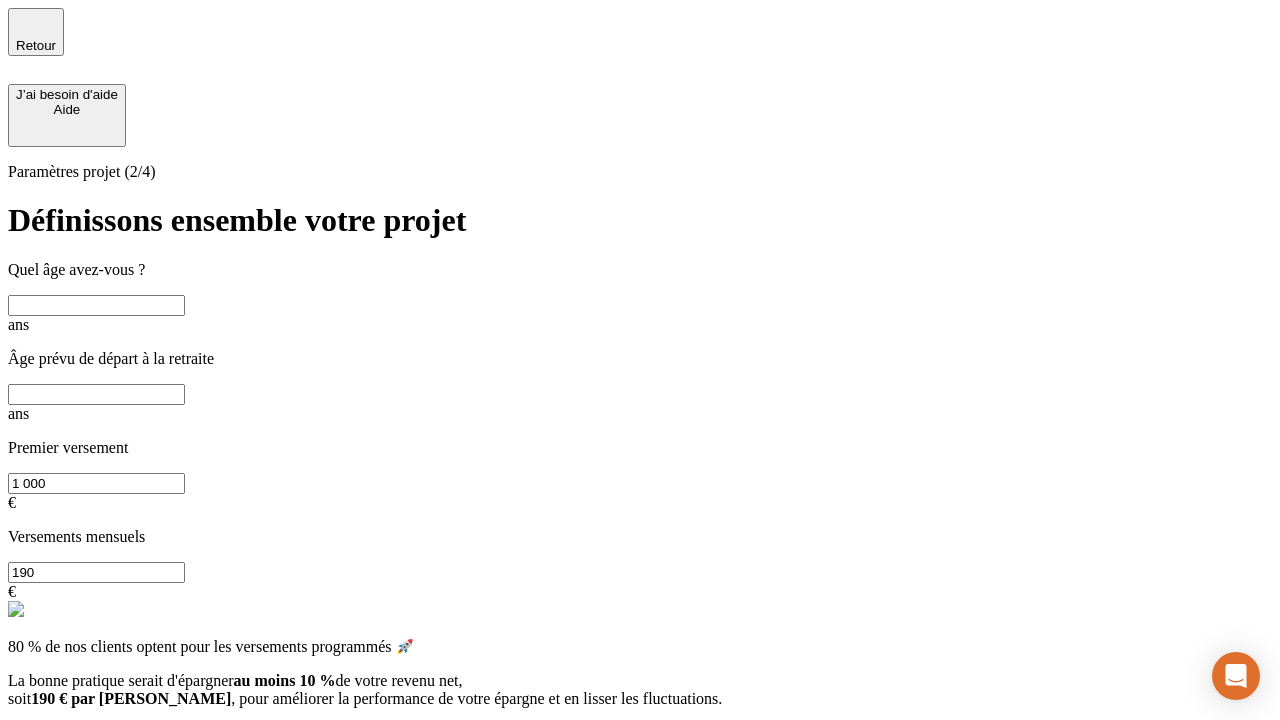 click at bounding box center [96, 305] 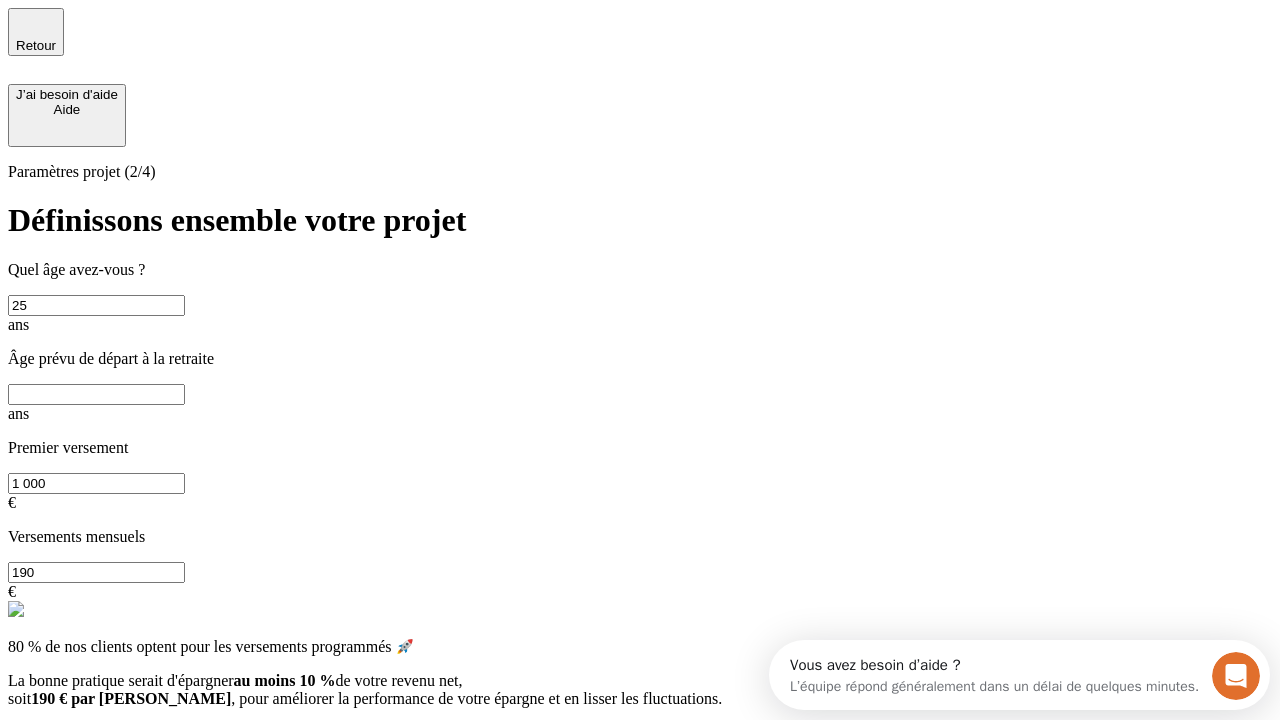 scroll, scrollTop: 0, scrollLeft: 0, axis: both 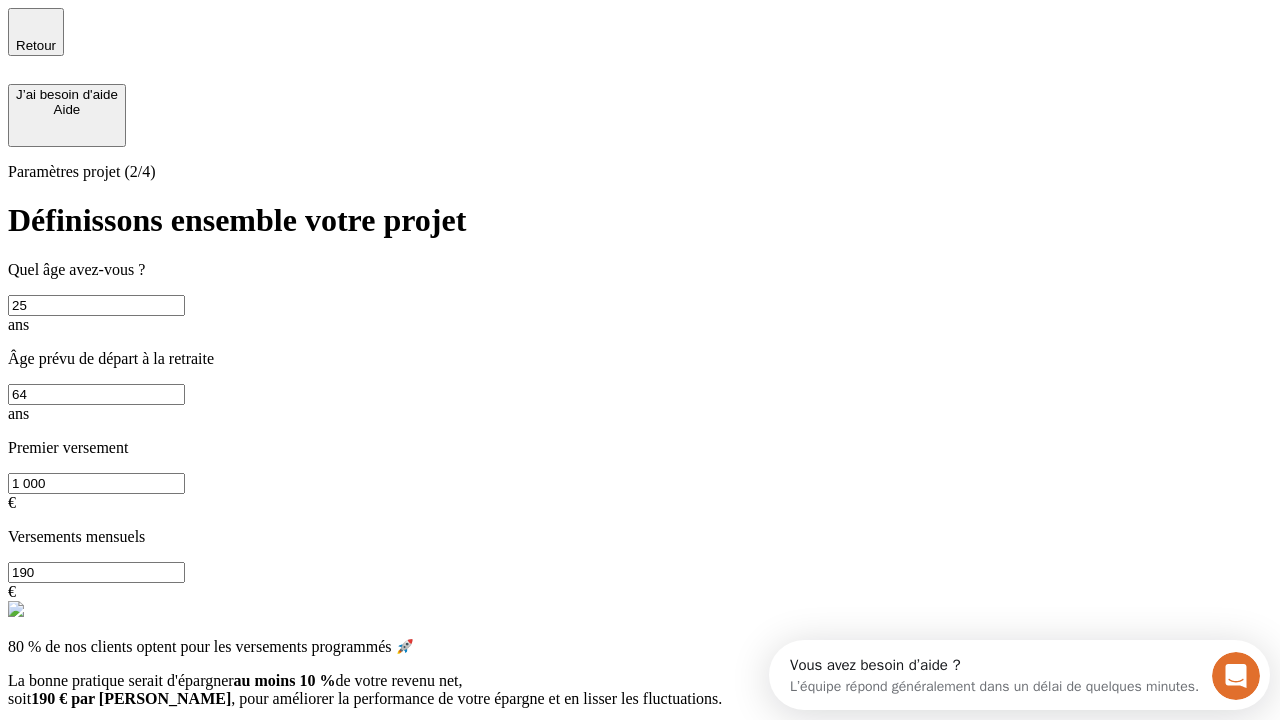 type on "64" 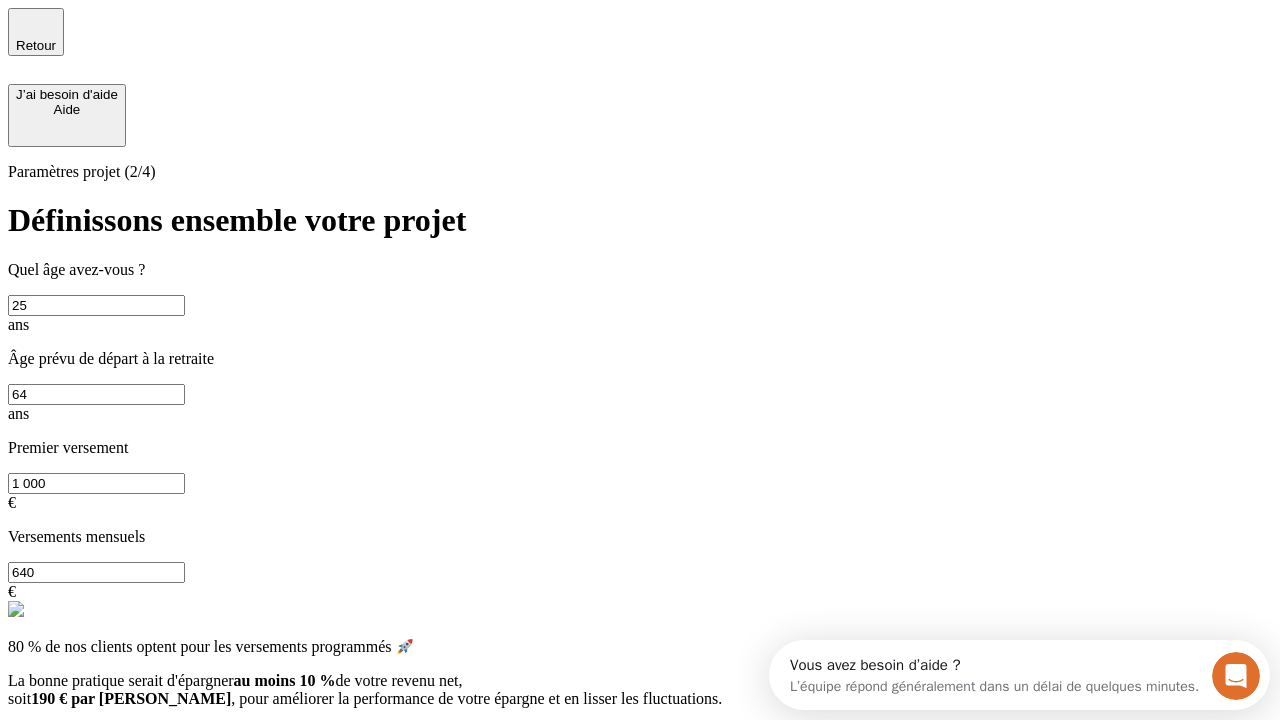 type on "640" 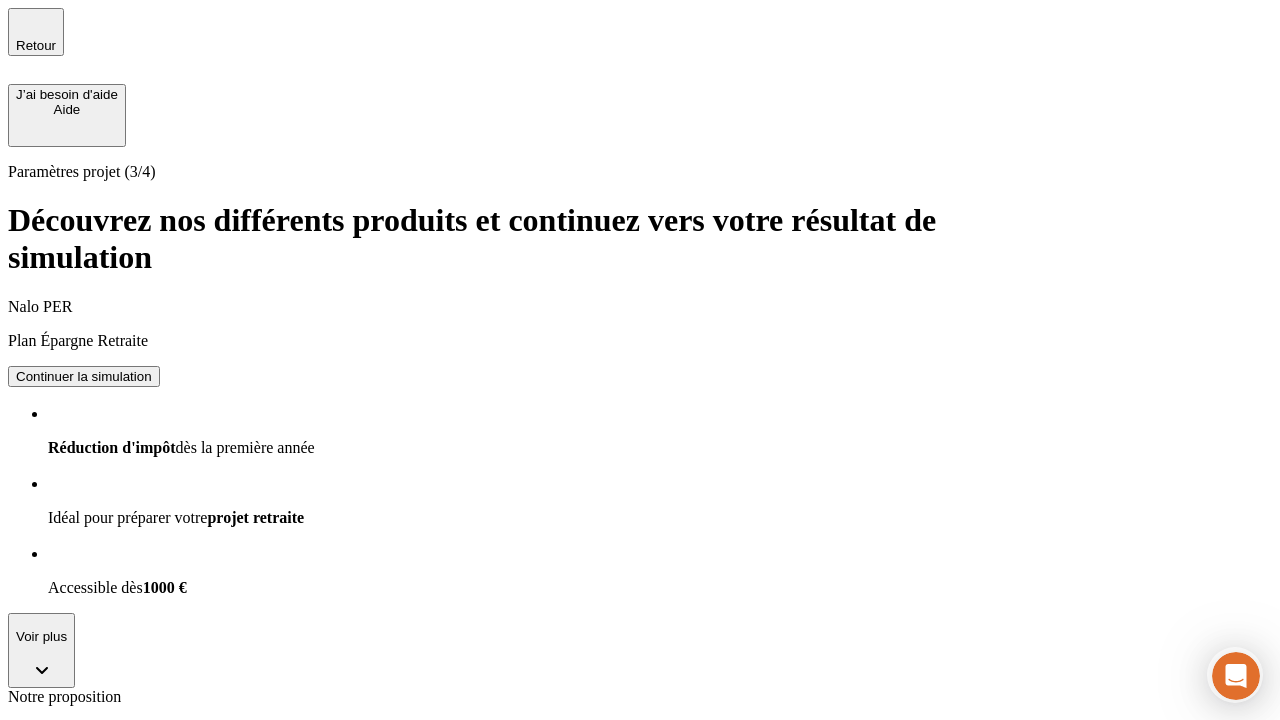 click on "Continuer la simulation" at bounding box center (84, 1239) 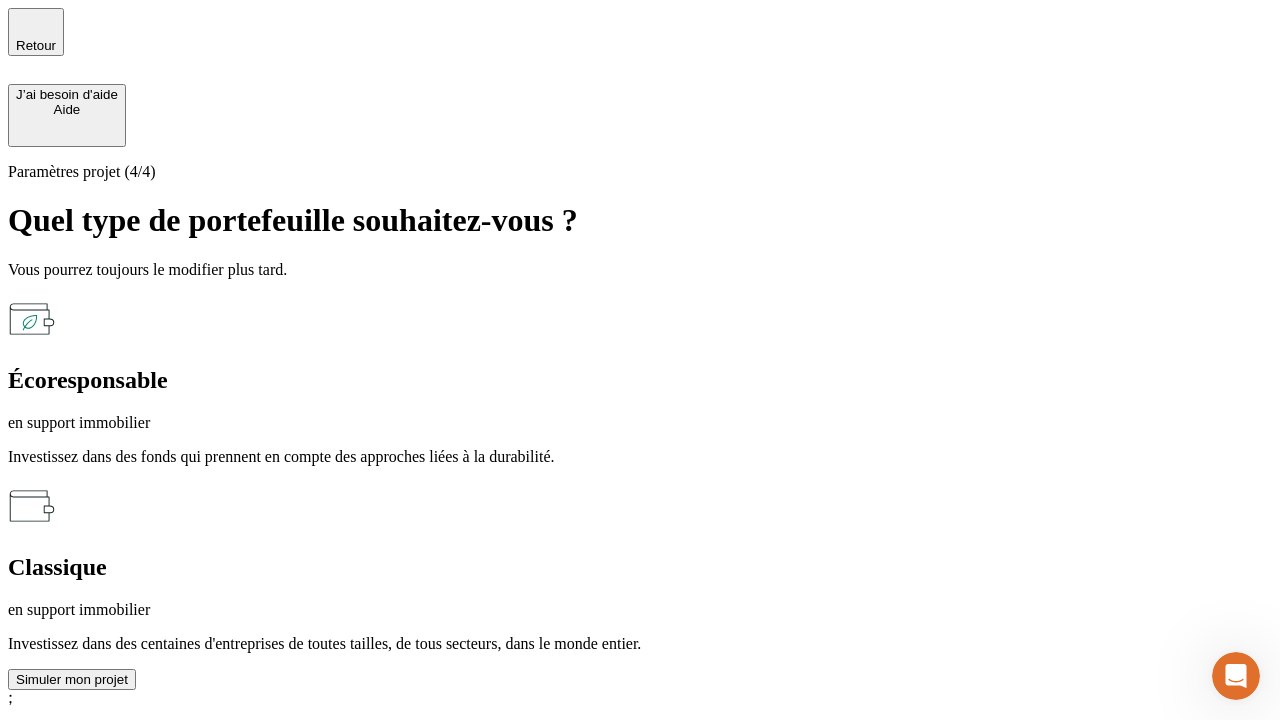 click on "en support immobilier" at bounding box center (640, 423) 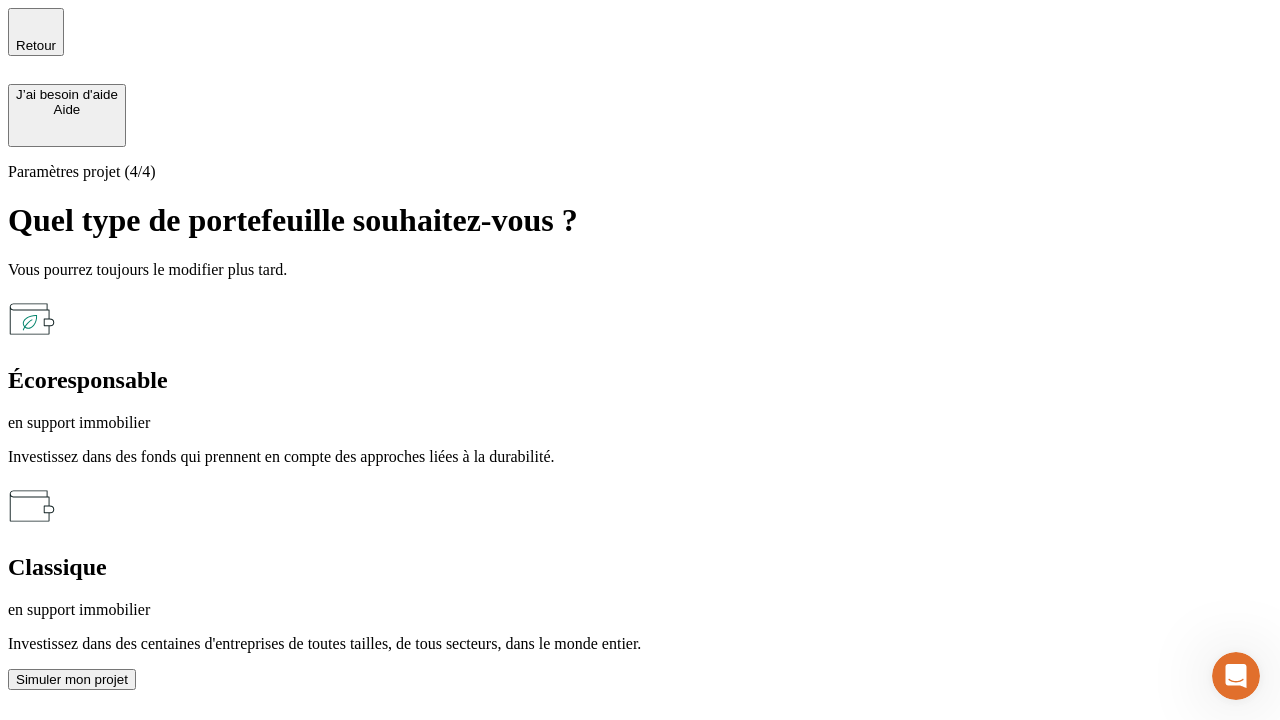 click on "Simuler mon projet" at bounding box center [72, 679] 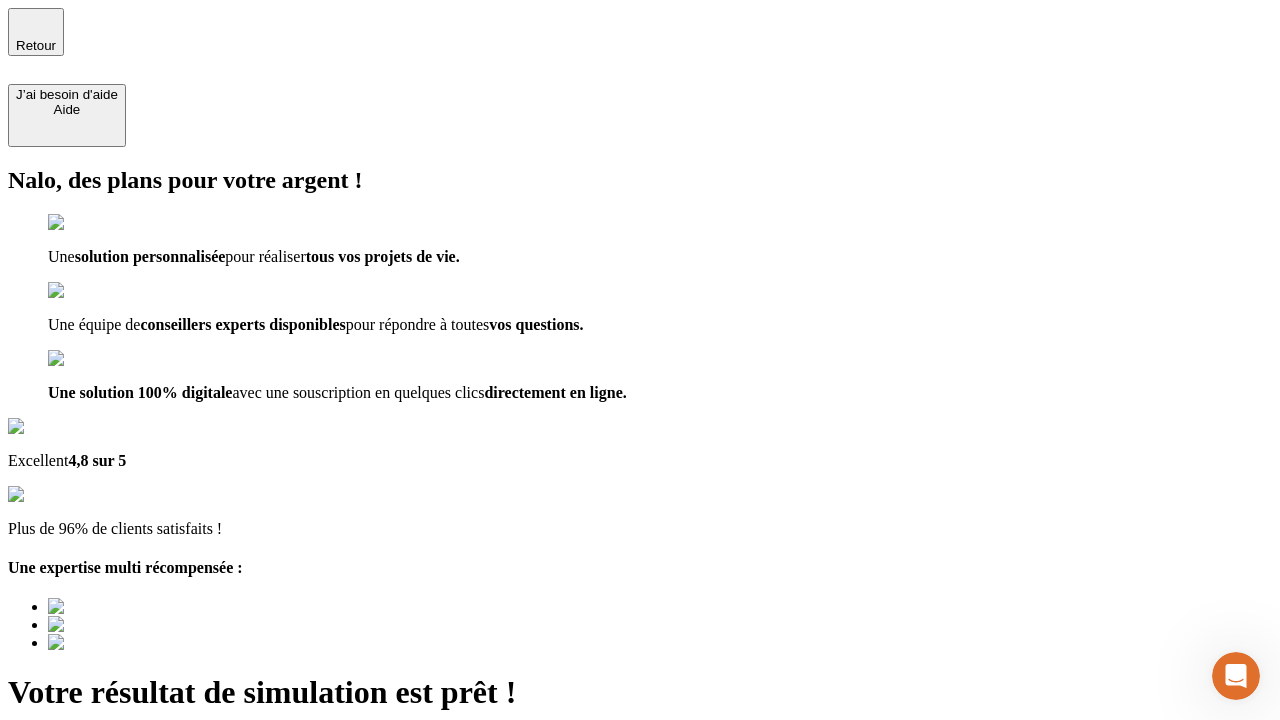 click on "Découvrir ma simulation" at bounding box center (87, 797) 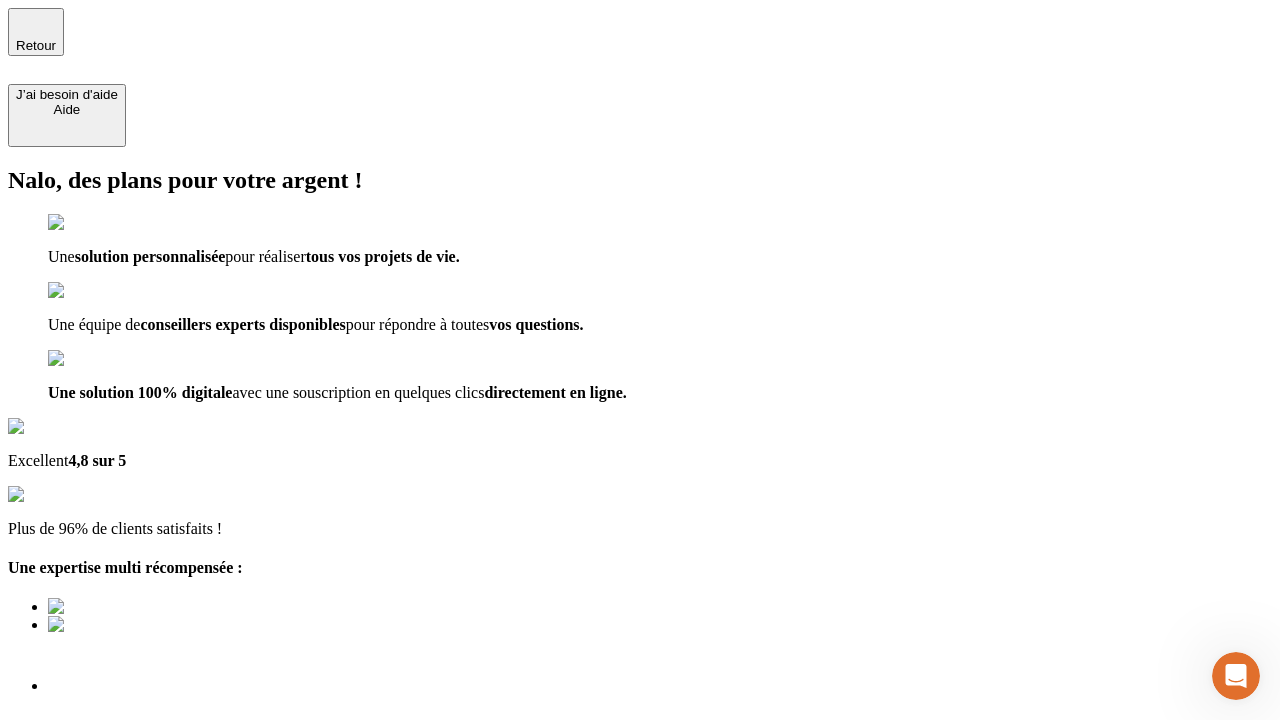 type on "[EMAIL_ADDRESS][PERSON_NAME][DOMAIN_NAME]" 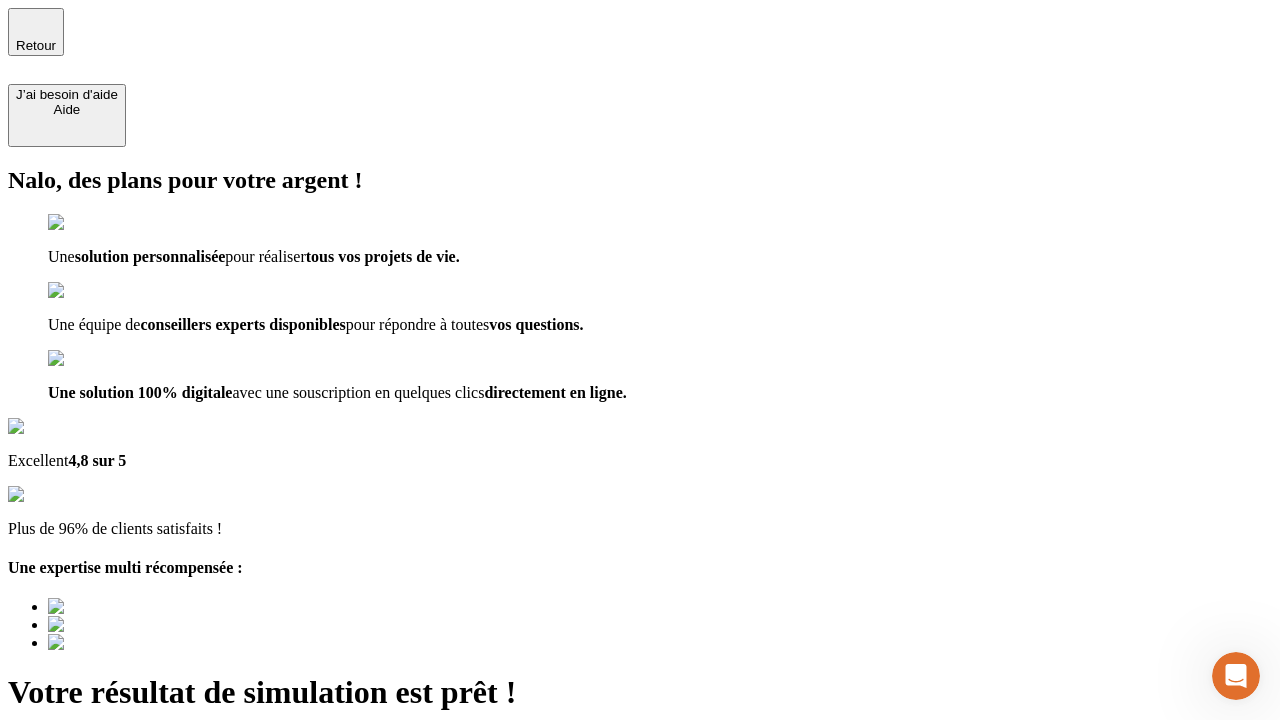 click on "Découvrir ma simulation" at bounding box center (87, 847) 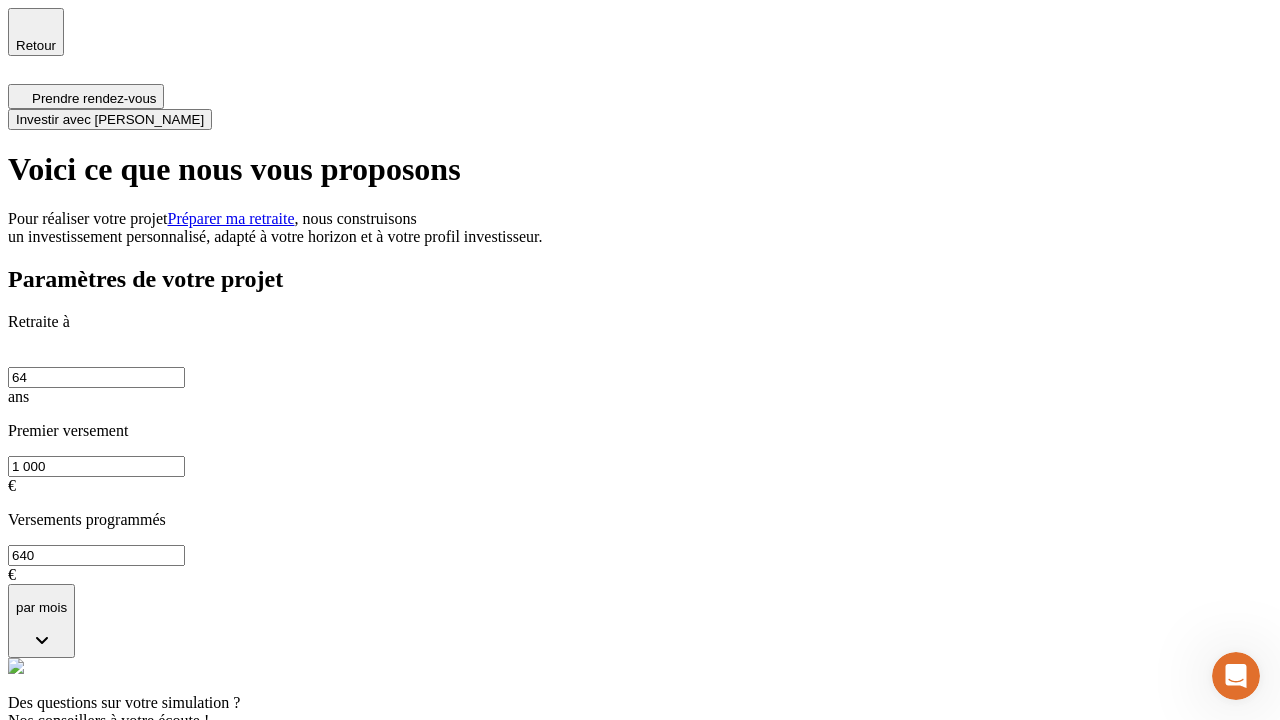 click on "Investir avec [PERSON_NAME]" at bounding box center (110, 119) 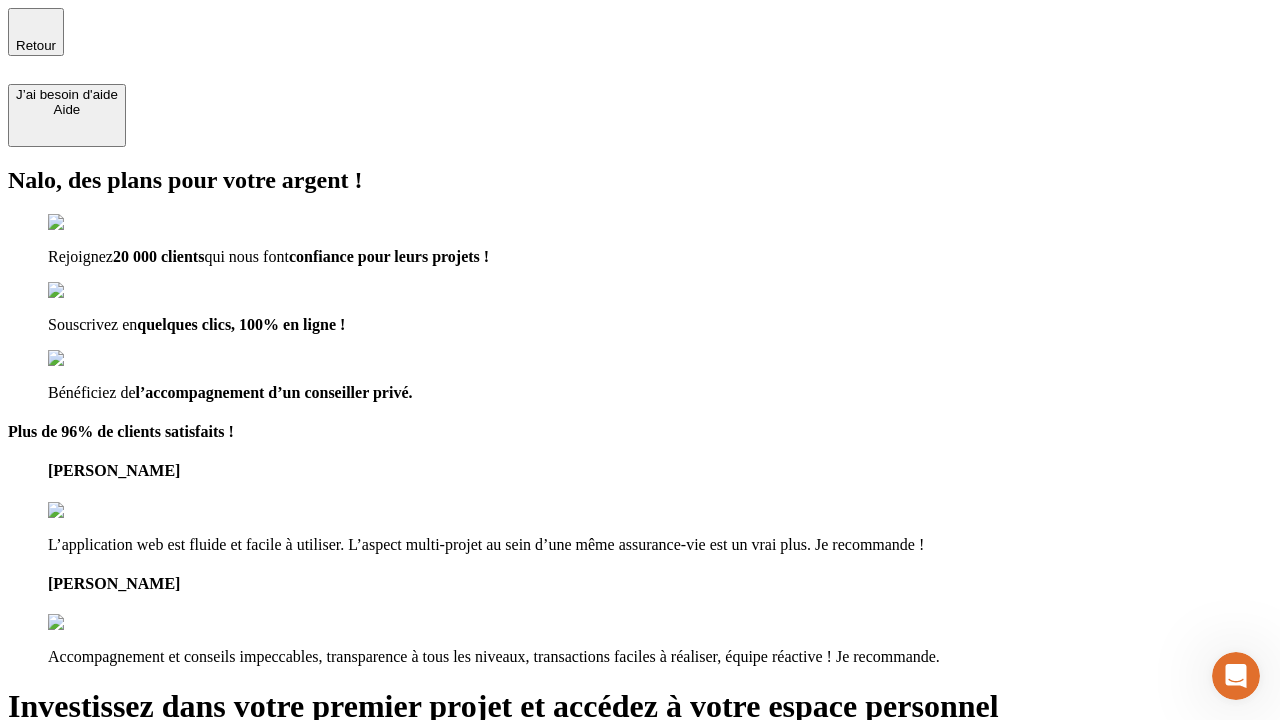 type on "[EMAIL_ADDRESS][PERSON_NAME][DOMAIN_NAME]" 